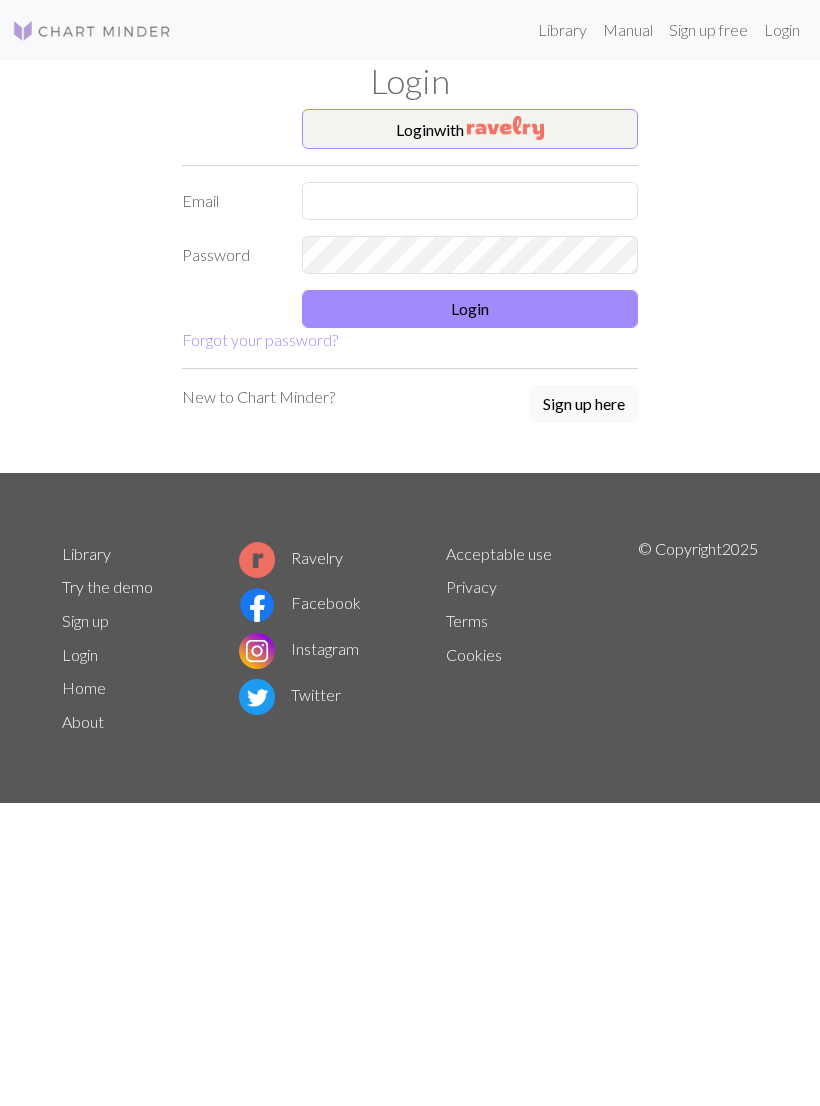 scroll, scrollTop: 0, scrollLeft: 0, axis: both 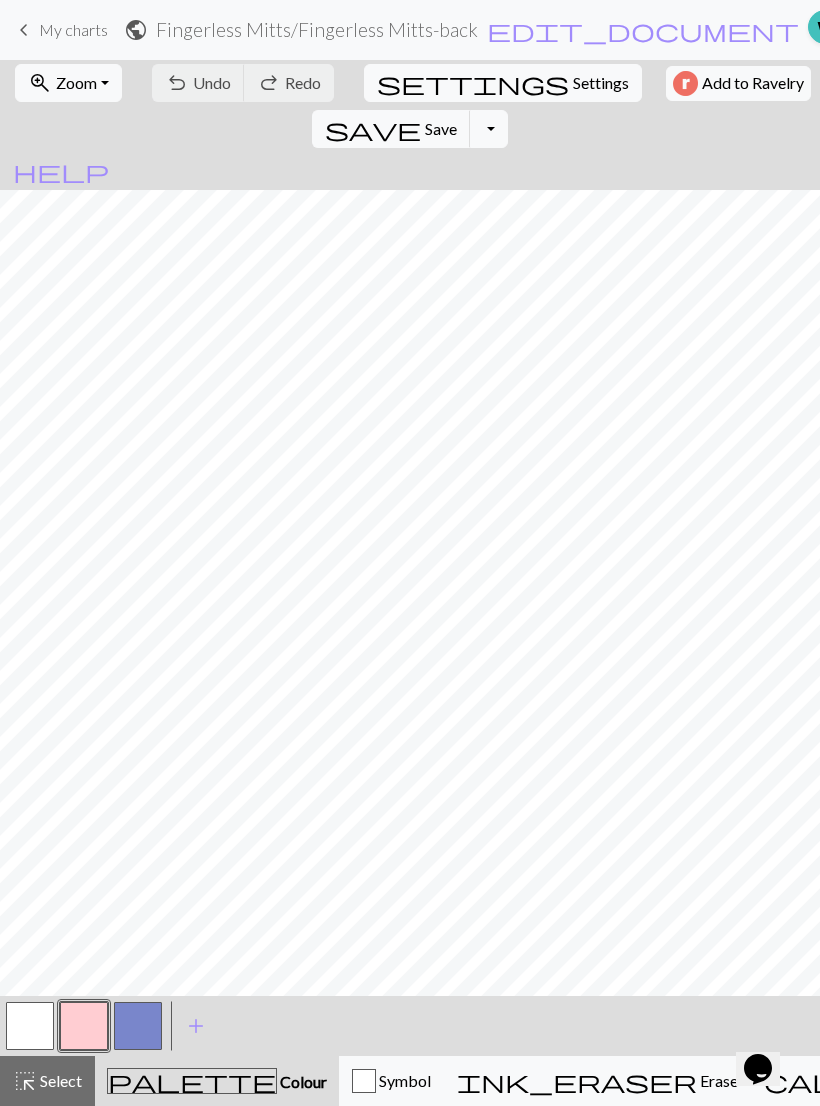 click on "zoom_in Zoom Zoom" at bounding box center (68, 83) 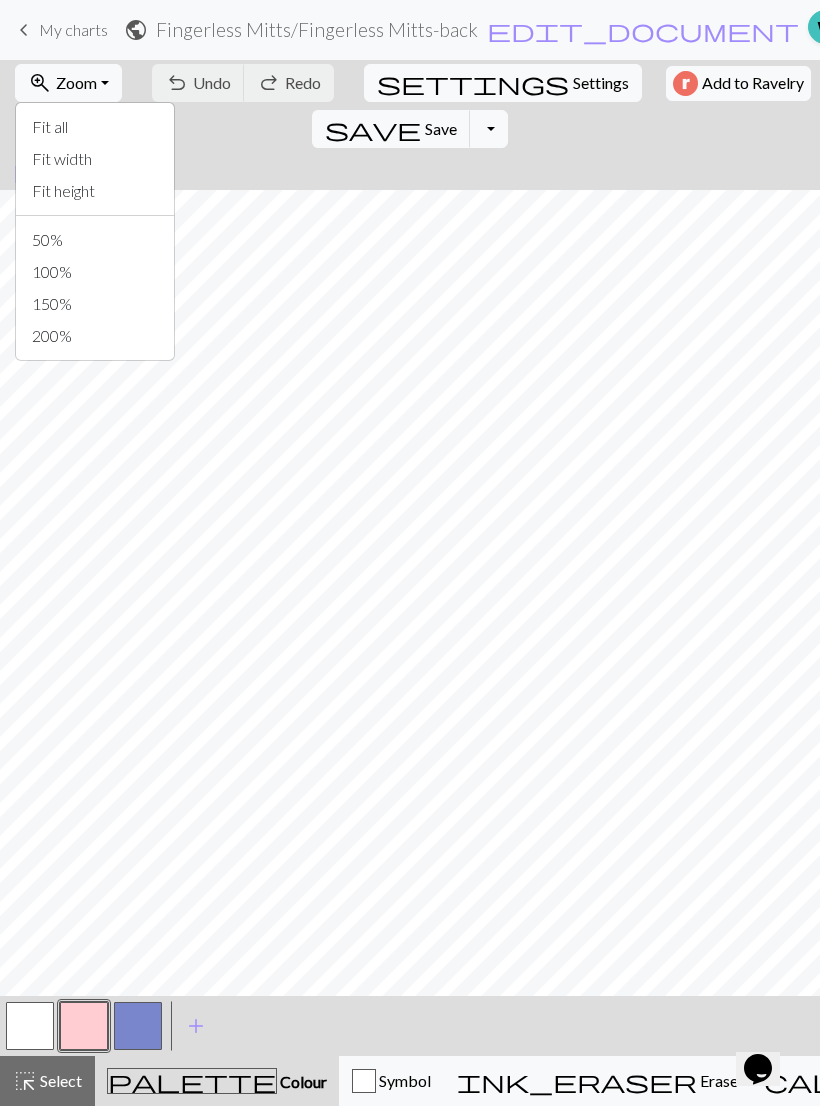 click on "zoom_in Zoom Zoom" at bounding box center (68, 83) 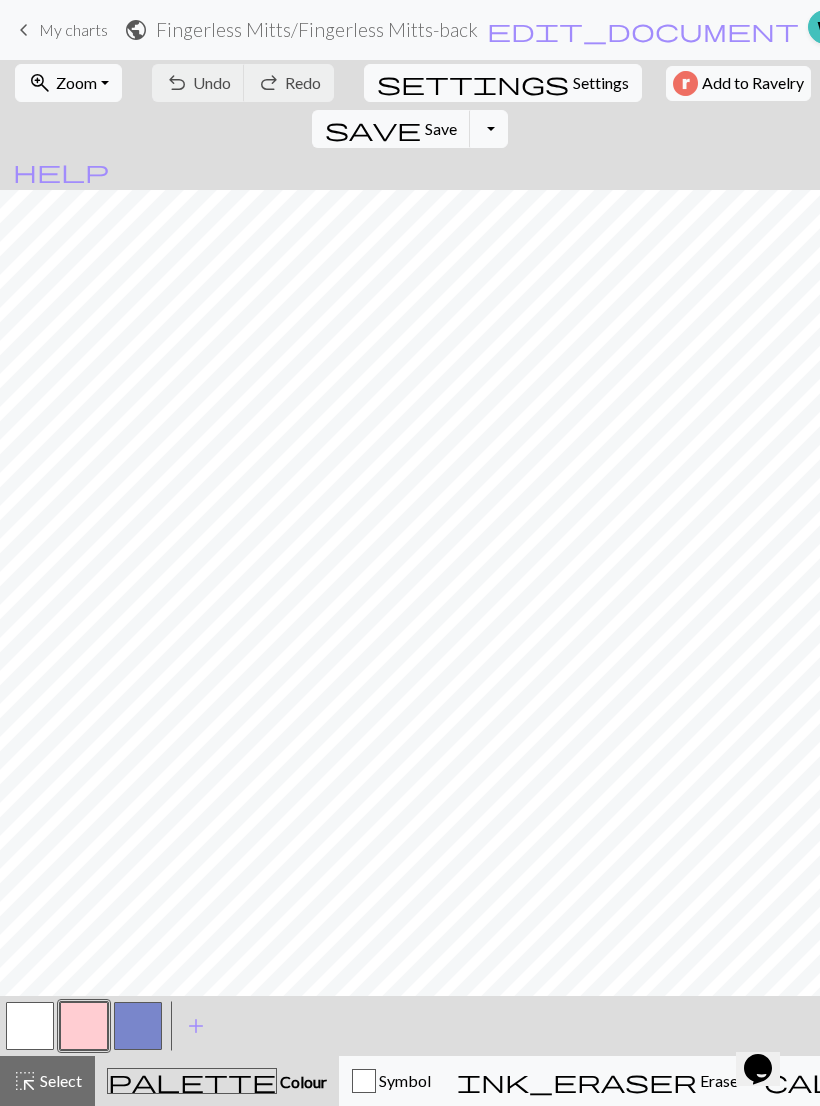 click on "Zoom" at bounding box center (76, 82) 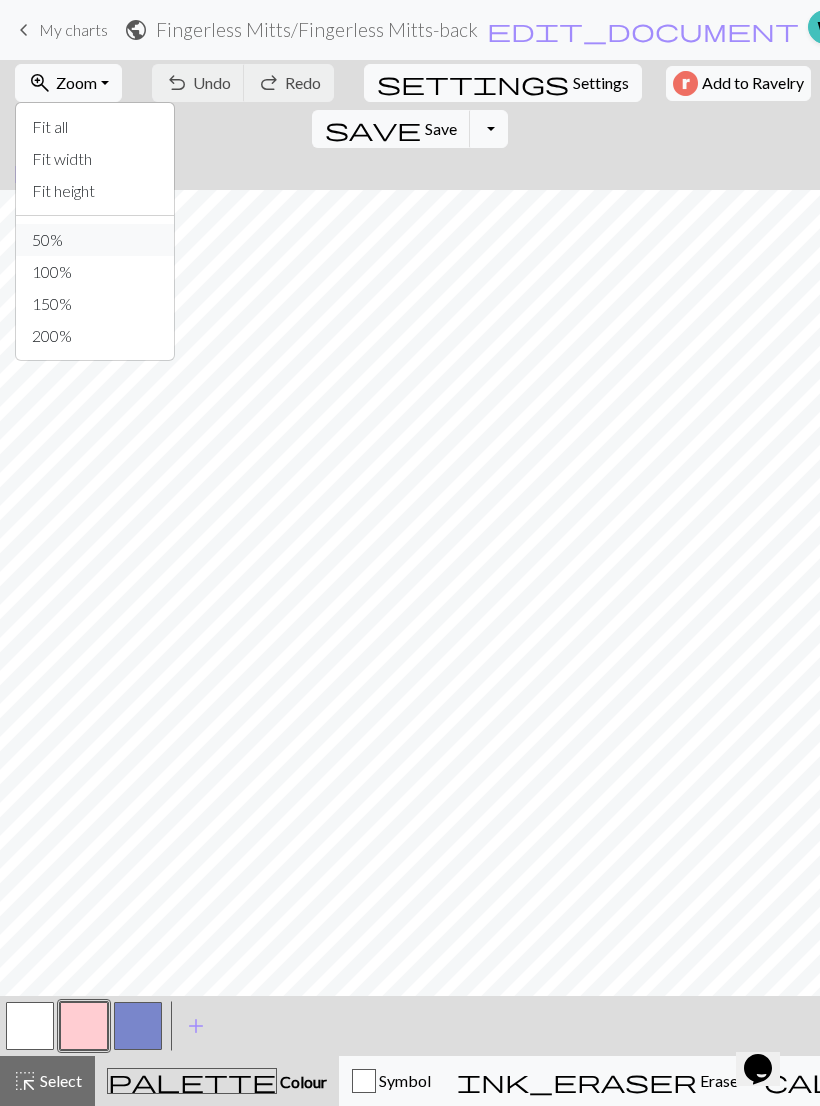 click on "50%" at bounding box center (95, 240) 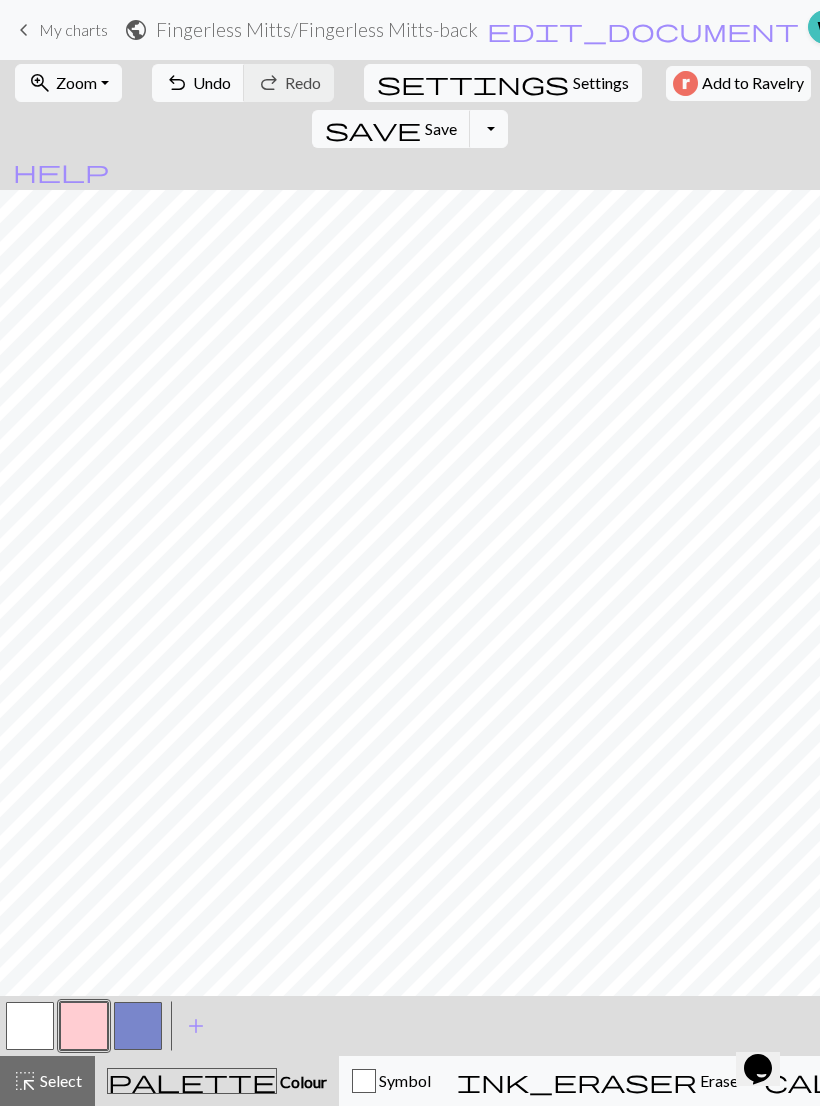 click on "Undo" at bounding box center [212, 82] 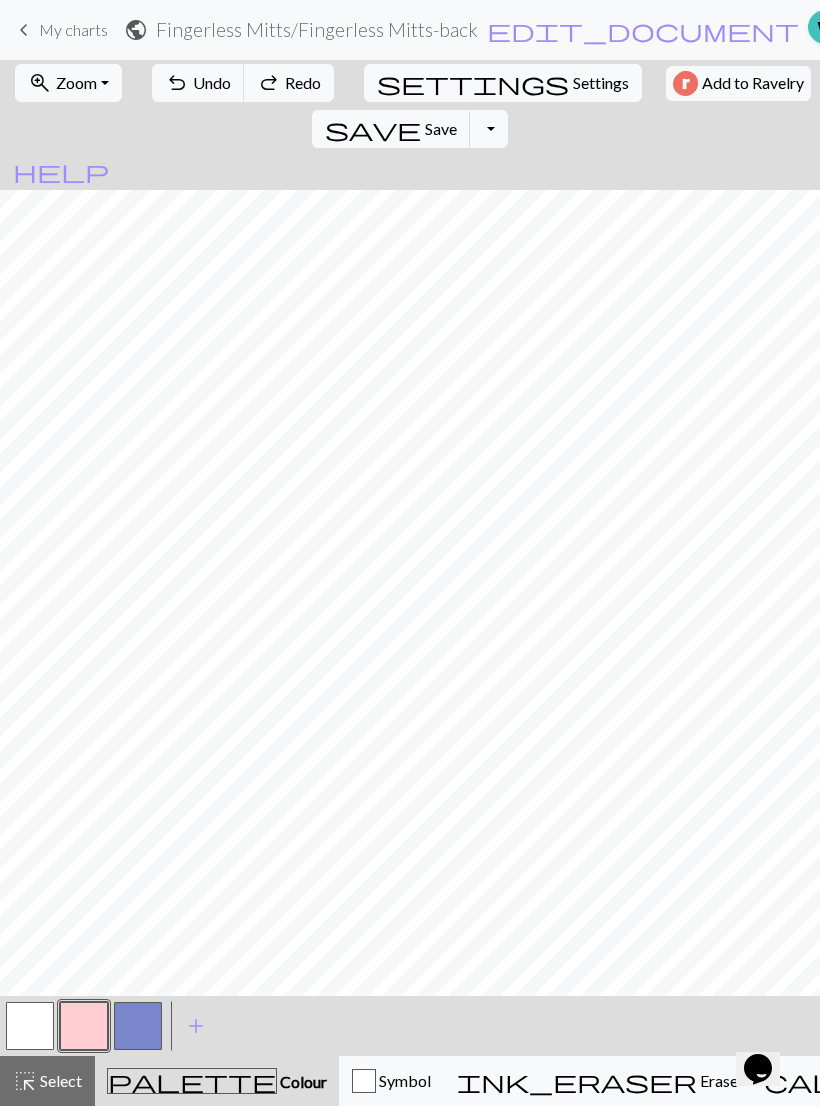 click on "Undo" at bounding box center [212, 82] 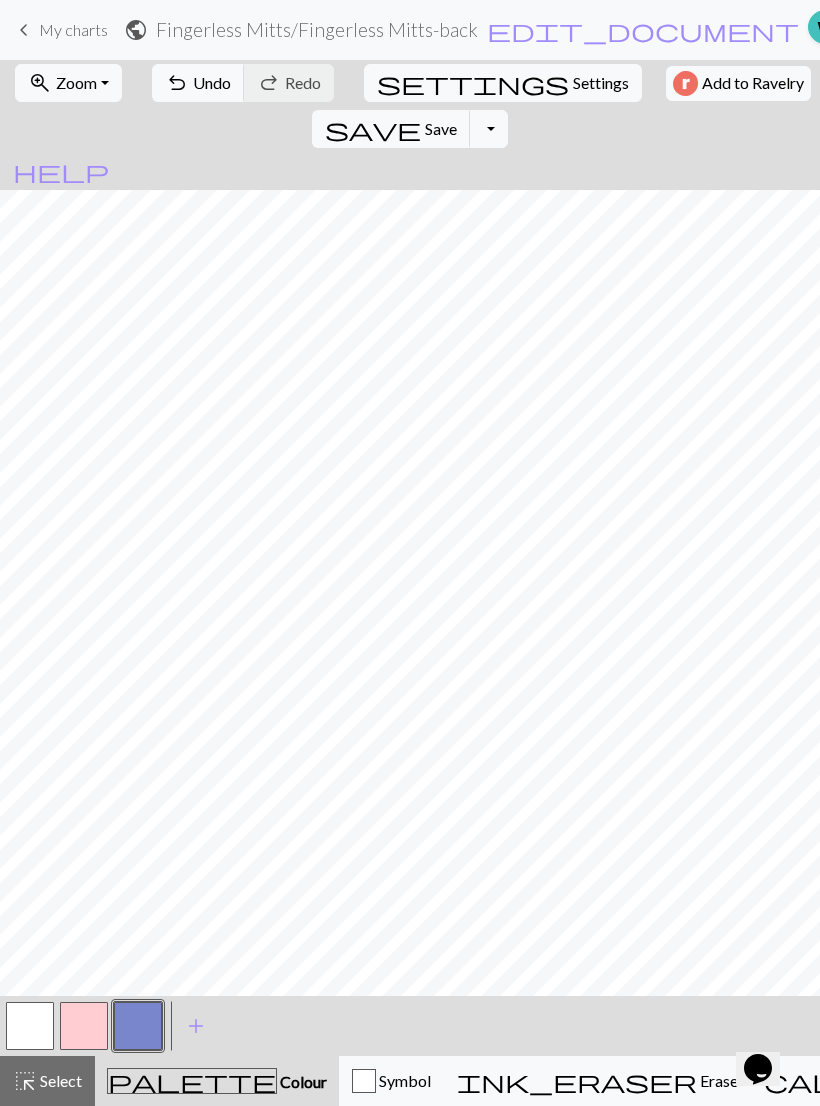 click at bounding box center [84, 1026] 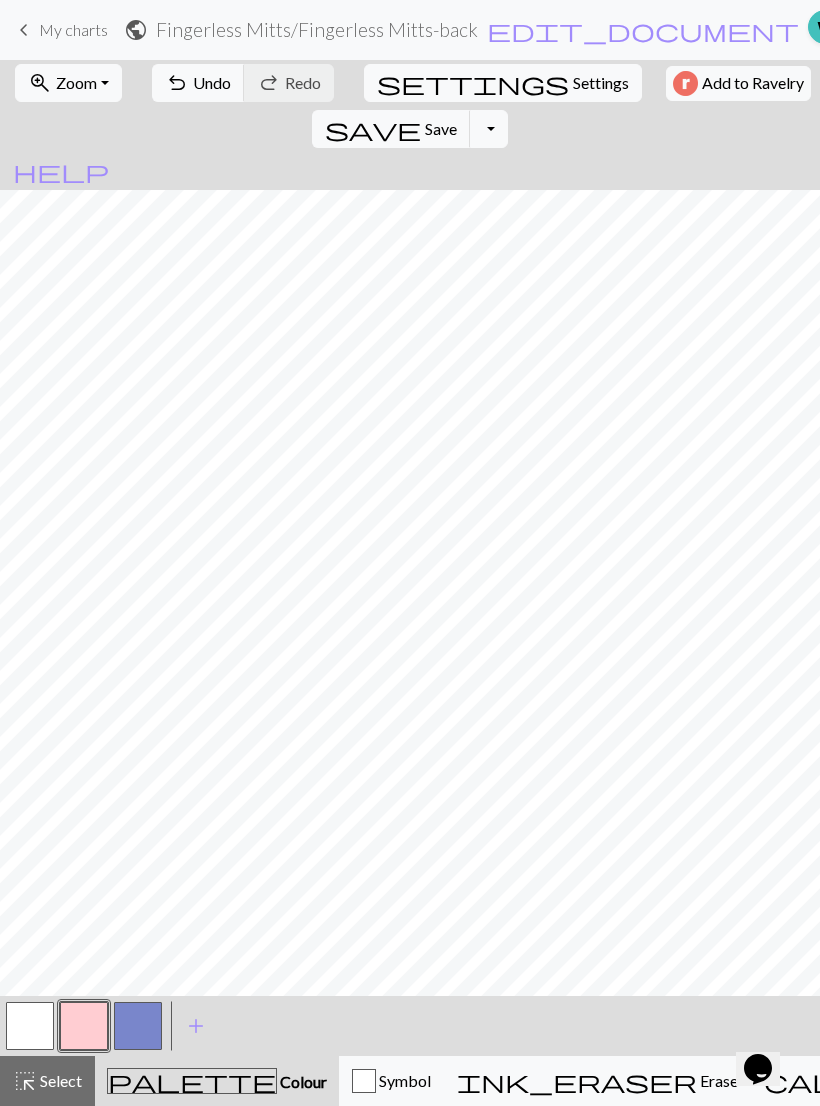 click on "undo" at bounding box center [177, 83] 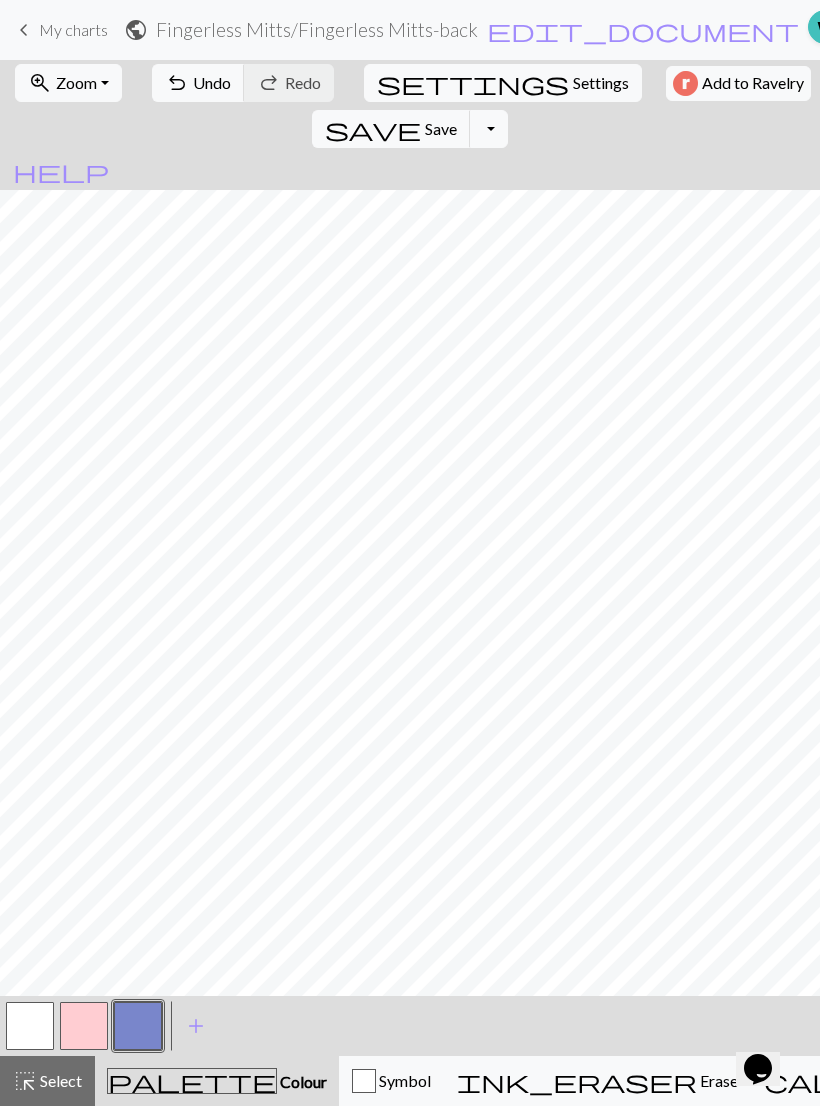 click at bounding box center (84, 1026) 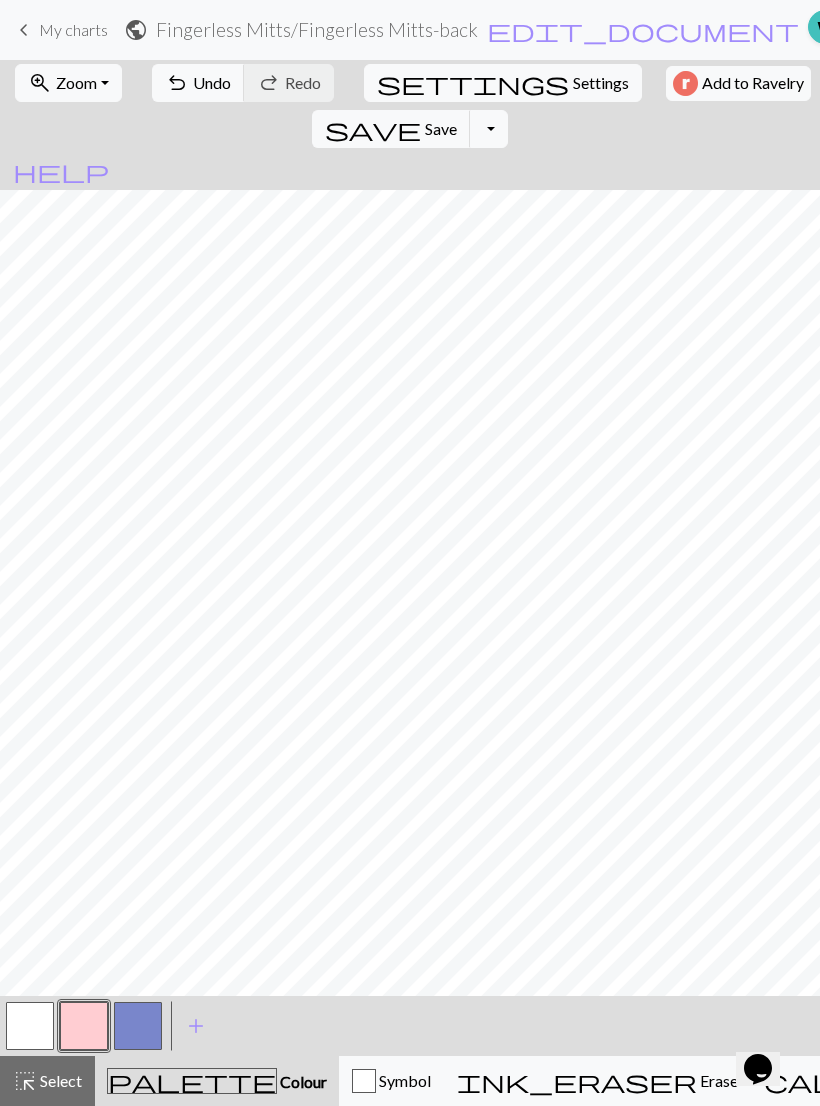 click on "undo Undo Undo" at bounding box center (198, 83) 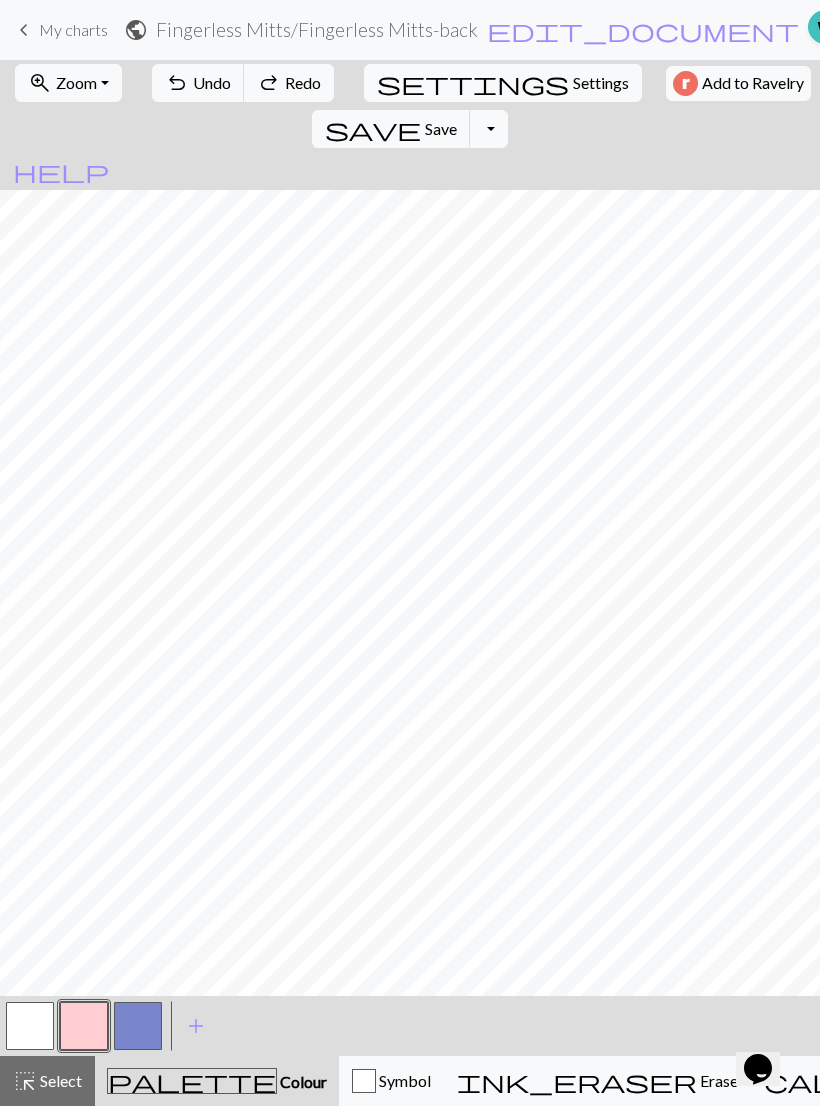 click on "undo Undo Undo" at bounding box center [198, 83] 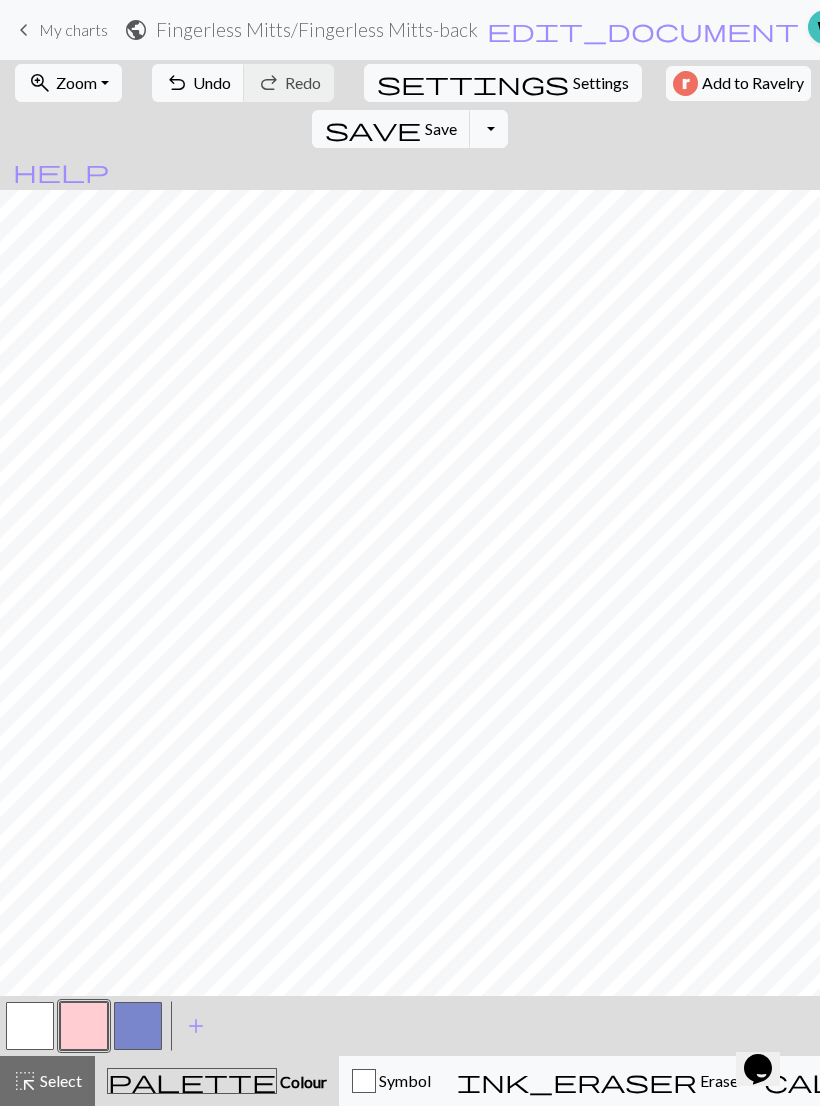 click at bounding box center (138, 1026) 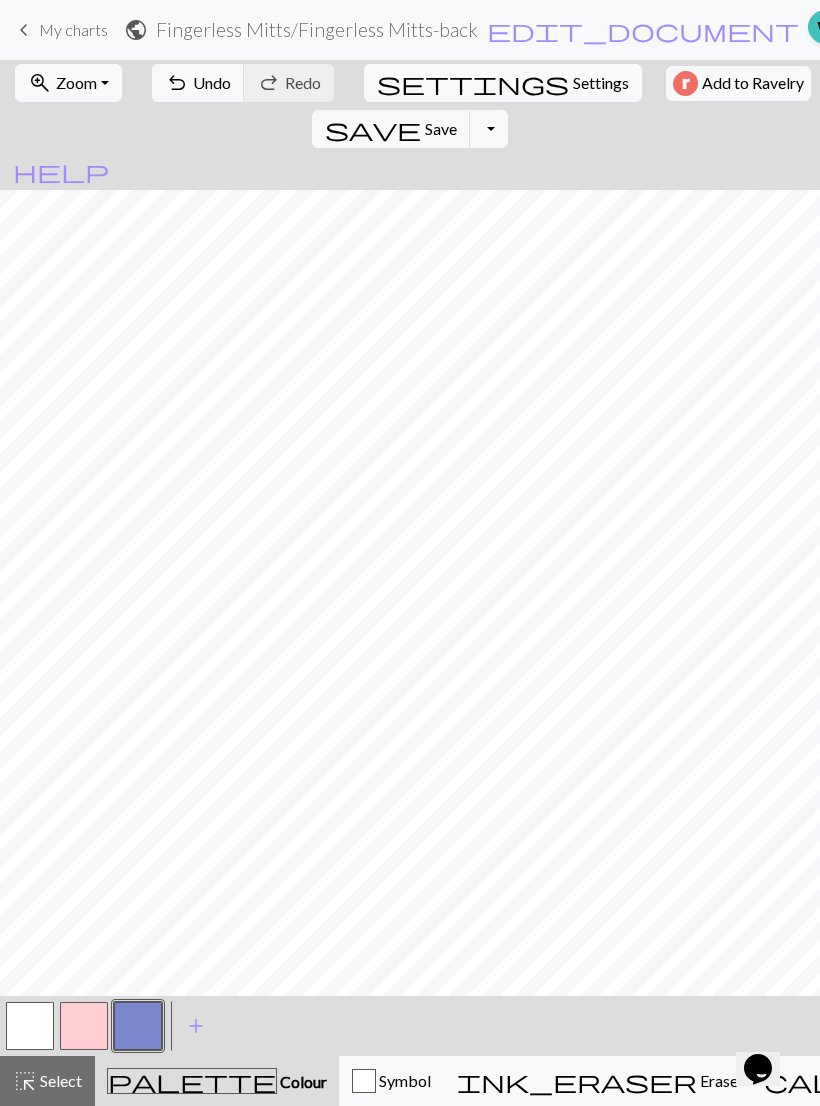 click at bounding box center [84, 1026] 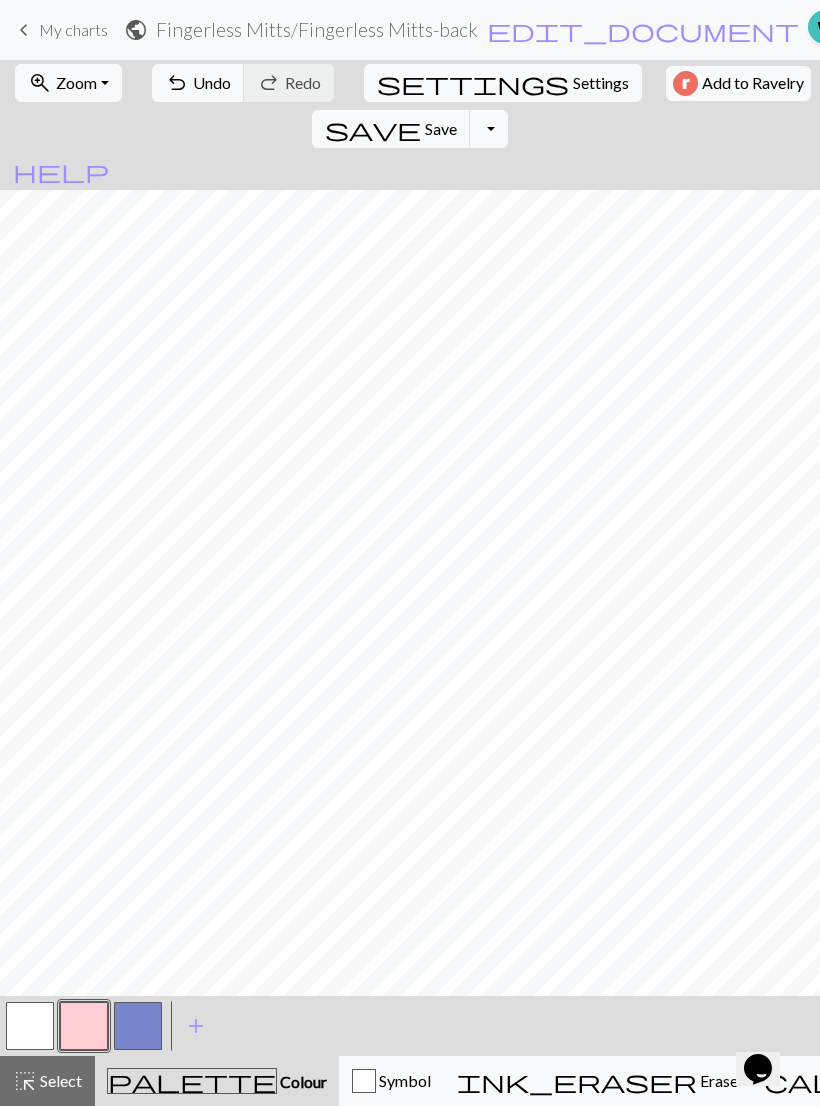 click at bounding box center (138, 1026) 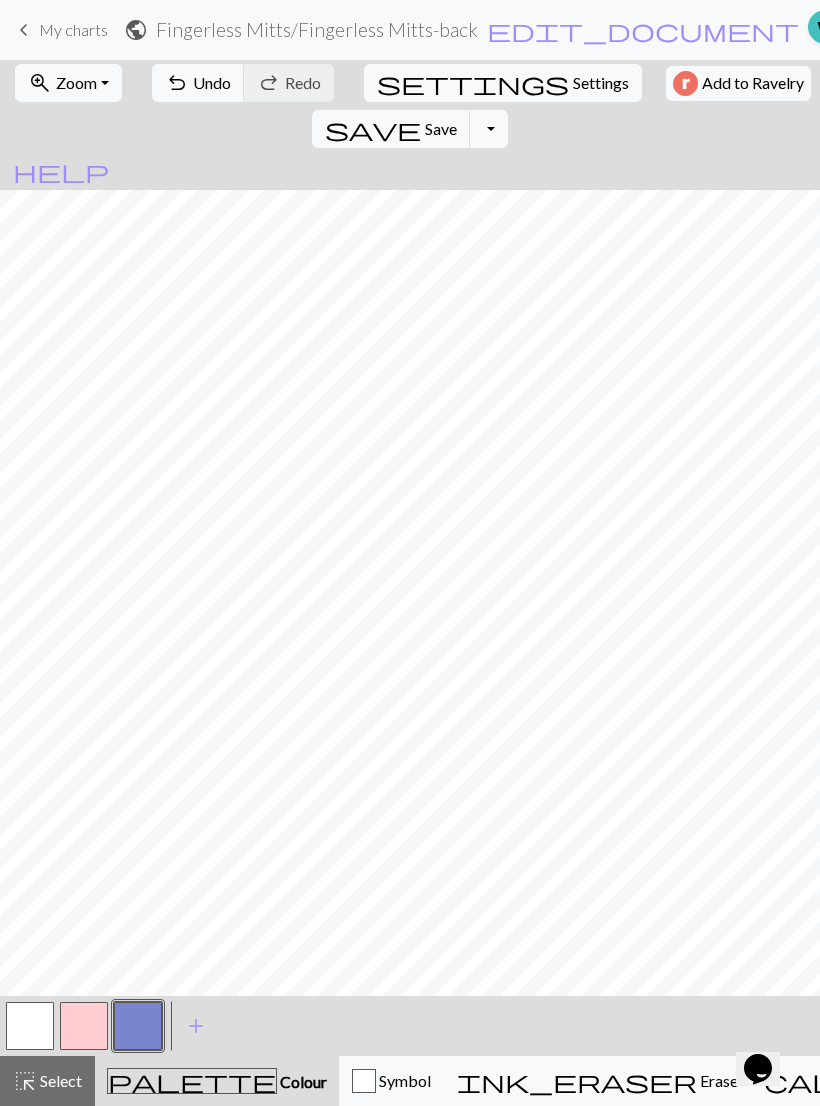 click at bounding box center (84, 1026) 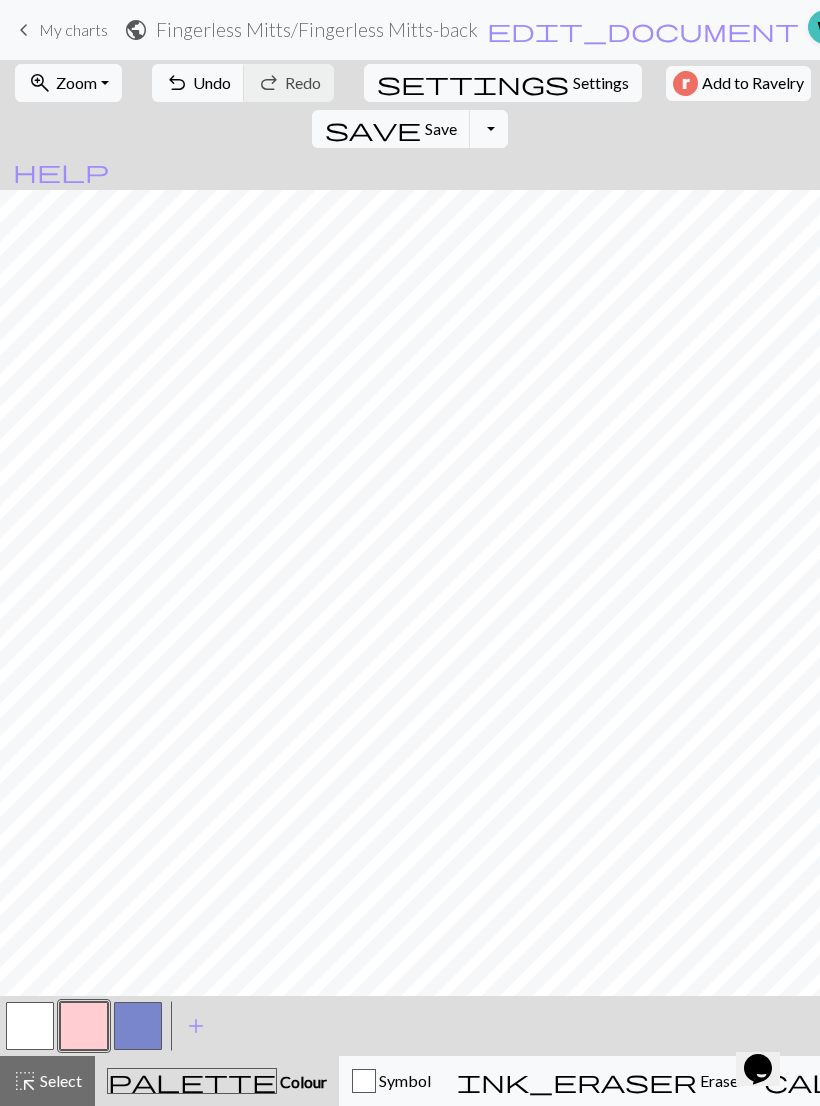 click on "save" at bounding box center (373, 129) 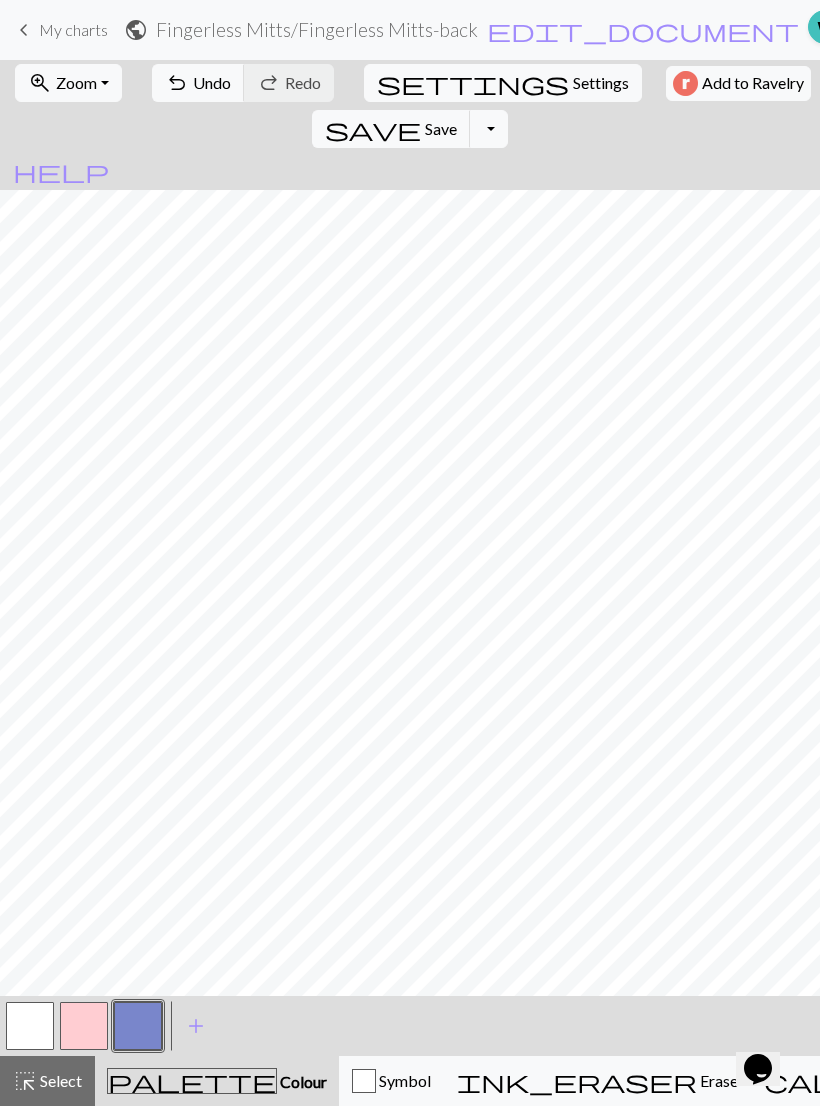 click at bounding box center [84, 1026] 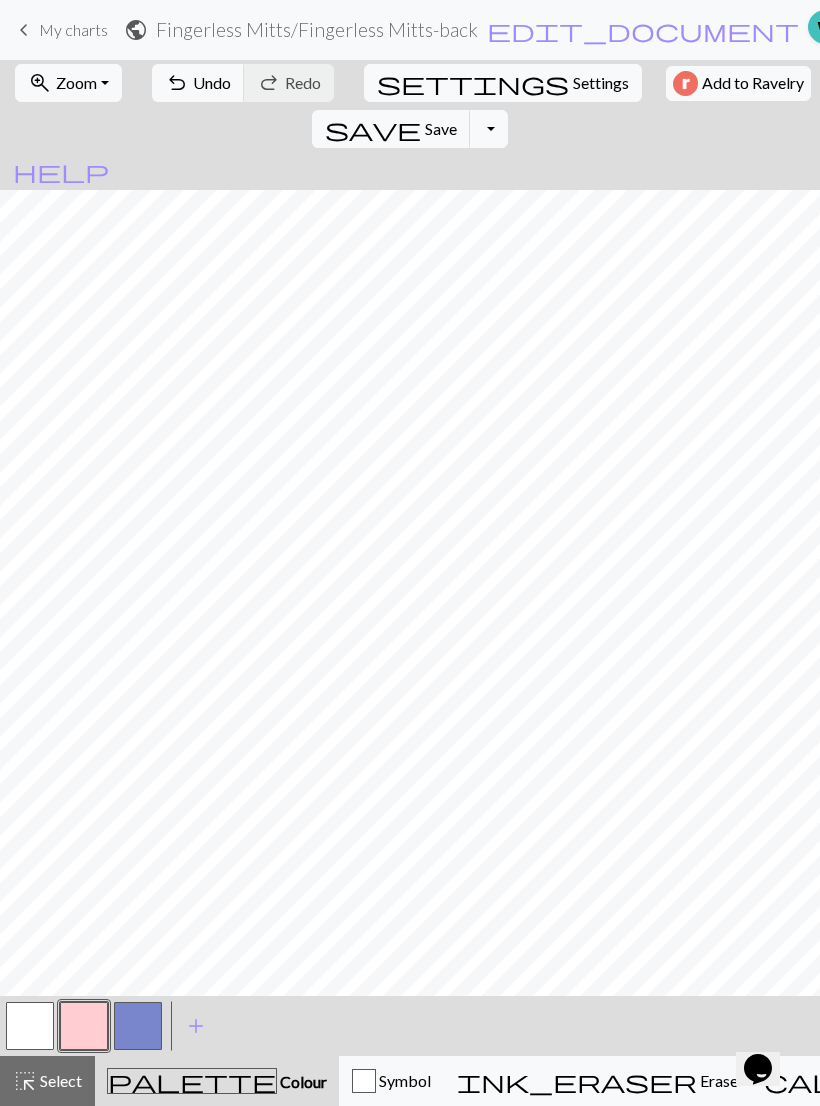 click on "save" at bounding box center [373, 129] 